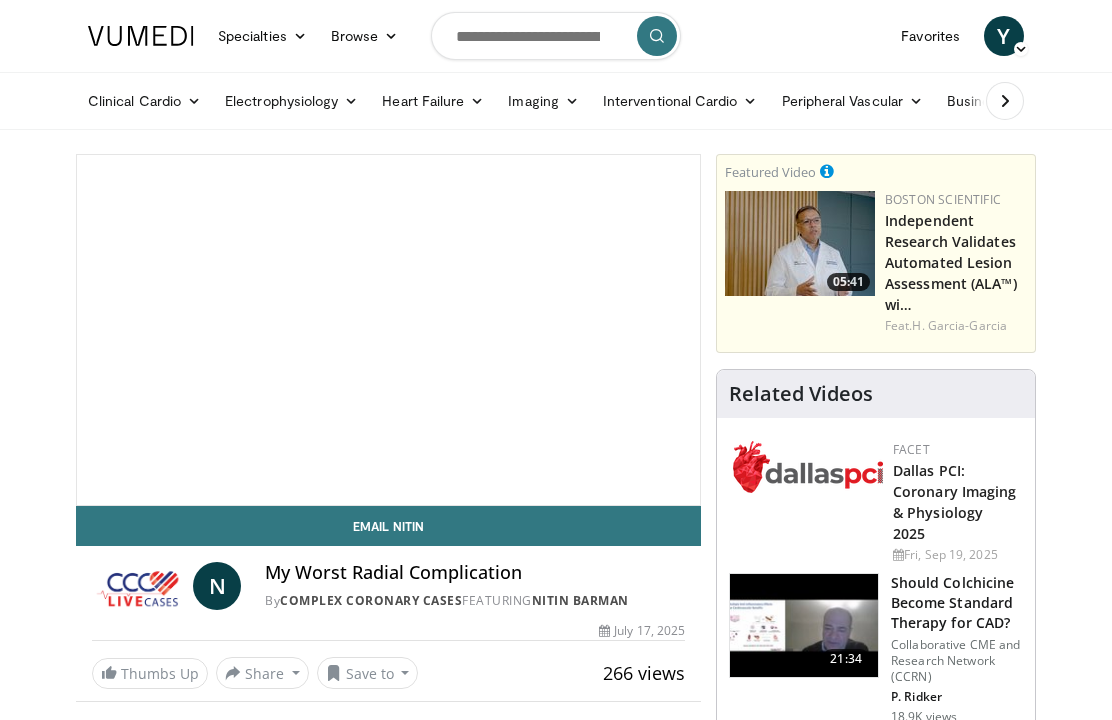 scroll, scrollTop: 0, scrollLeft: 0, axis: both 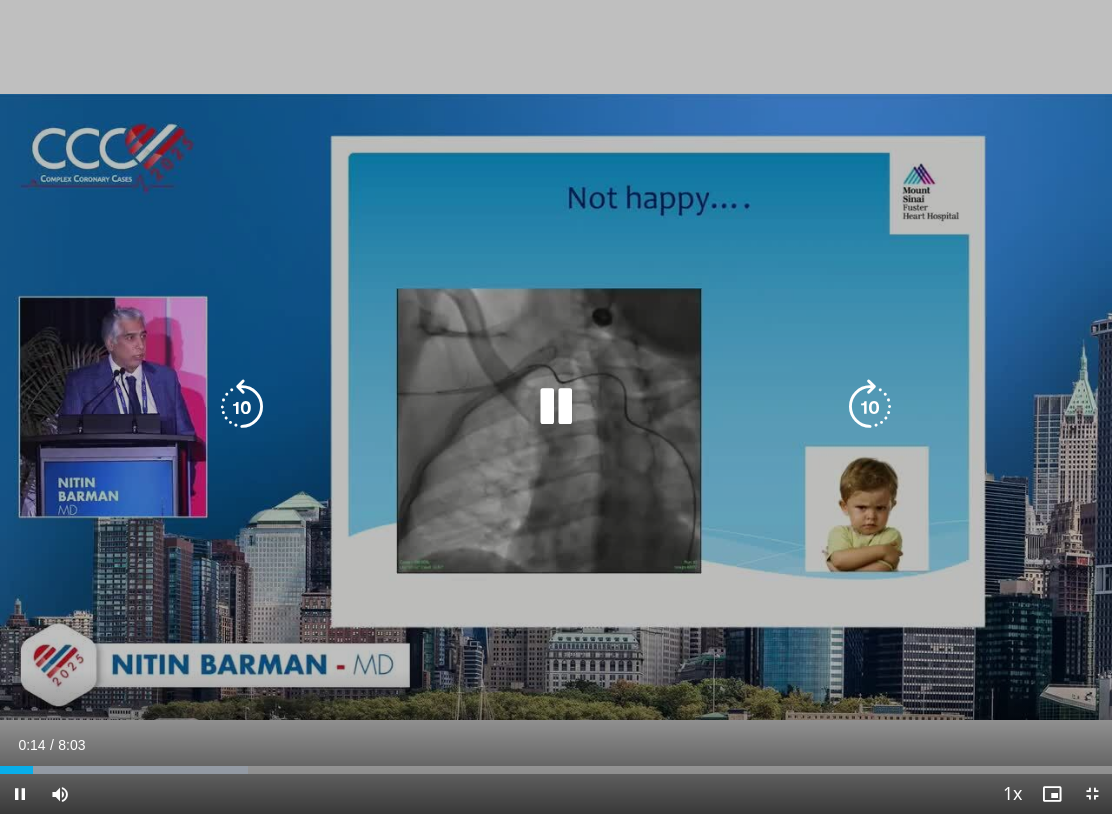 click at bounding box center [870, 407] 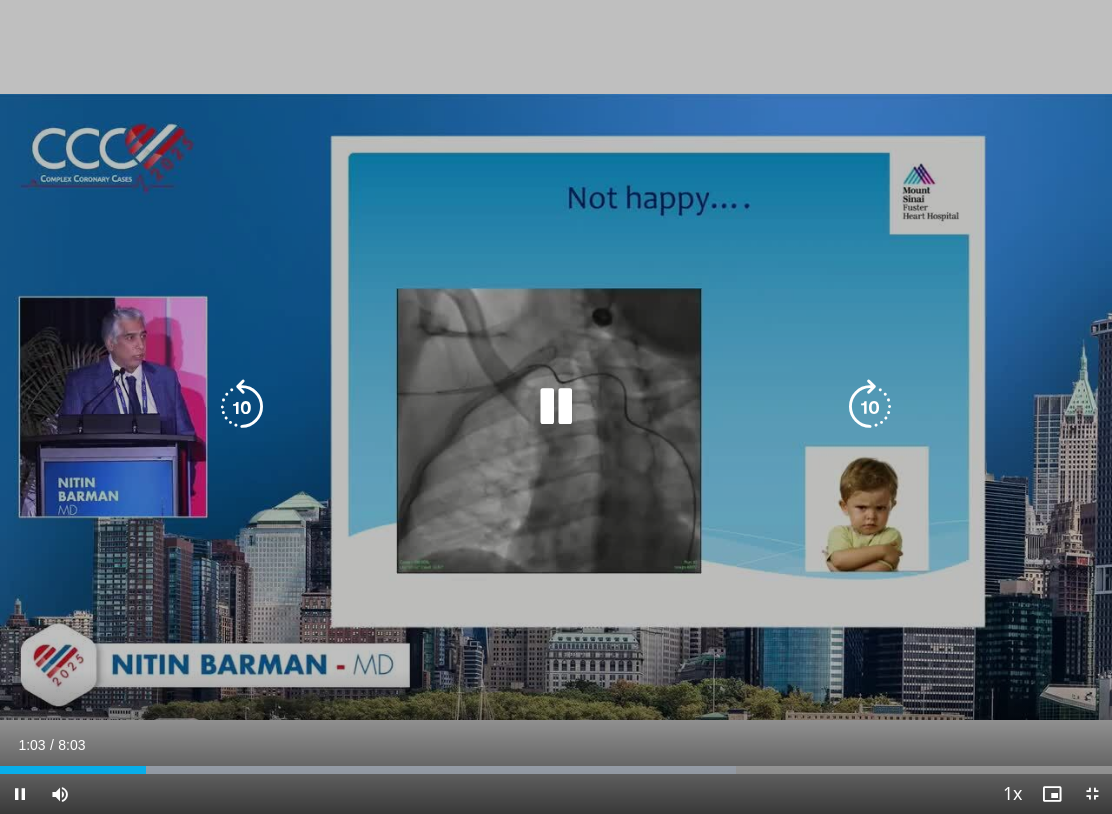 click at bounding box center [870, 407] 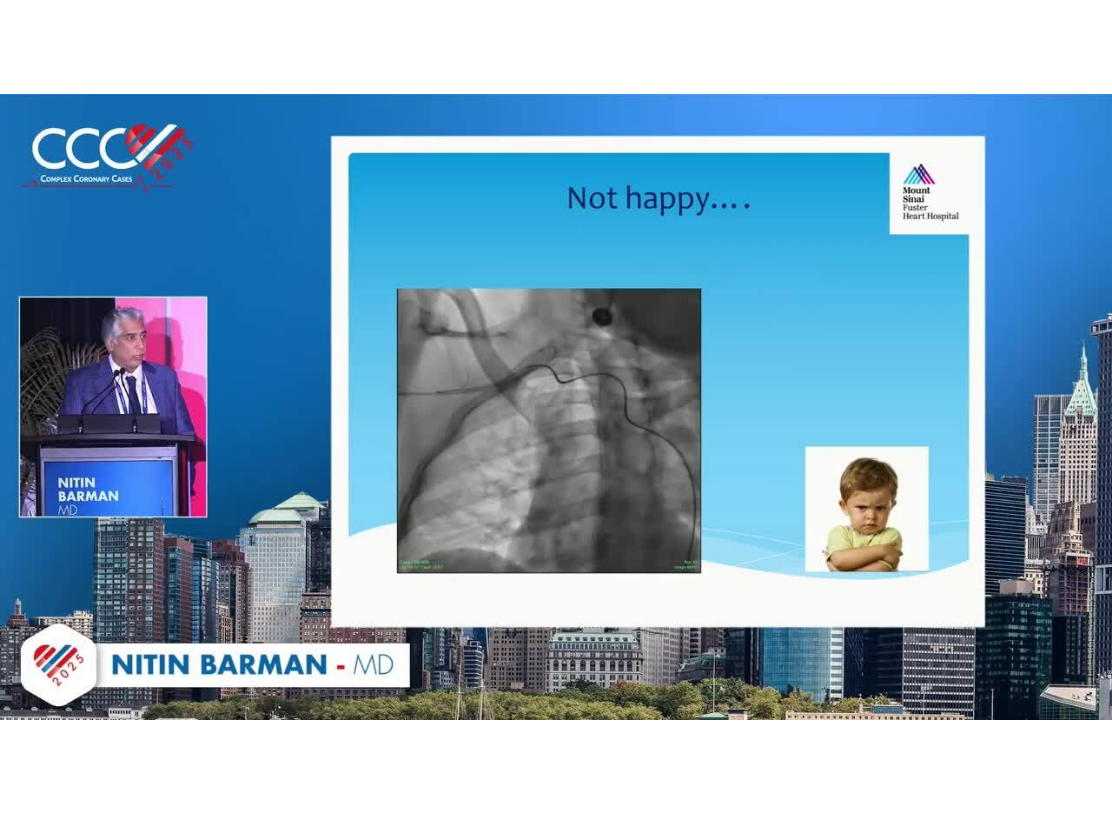 click on "10 seconds
Tap to unmute" at bounding box center (556, 407) 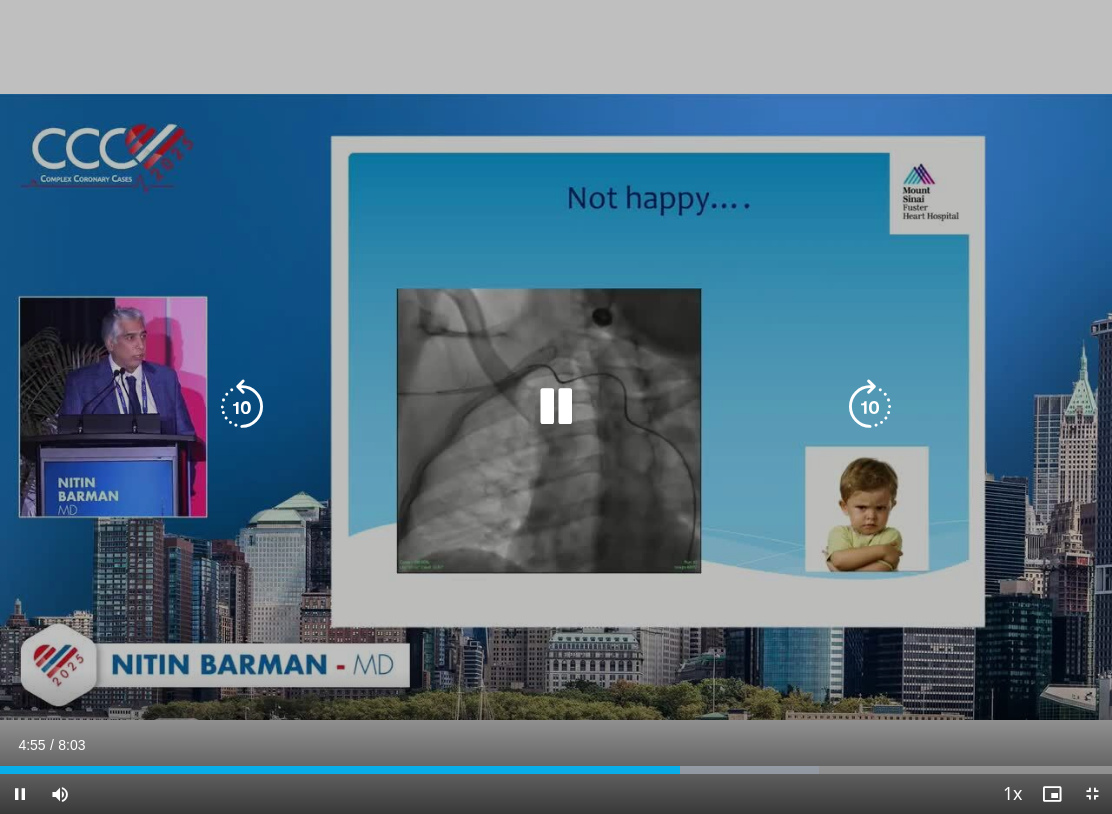 click at bounding box center [870, 407] 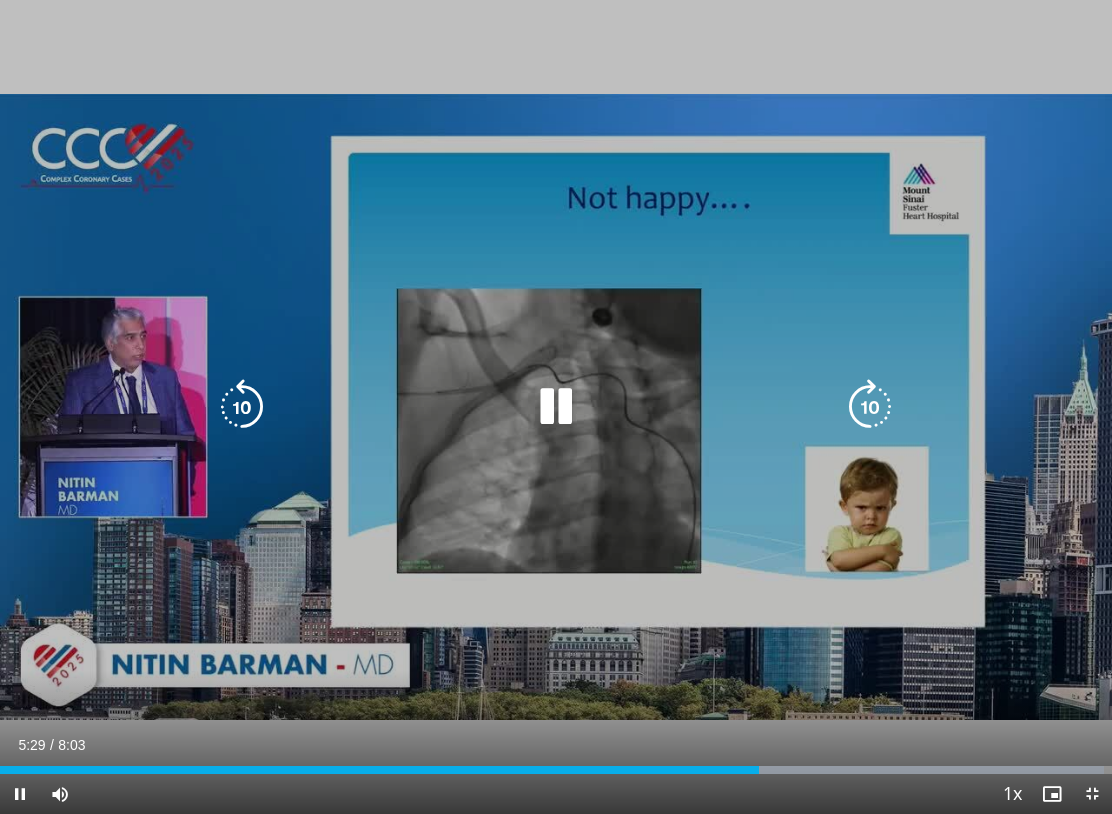 click at bounding box center [870, 407] 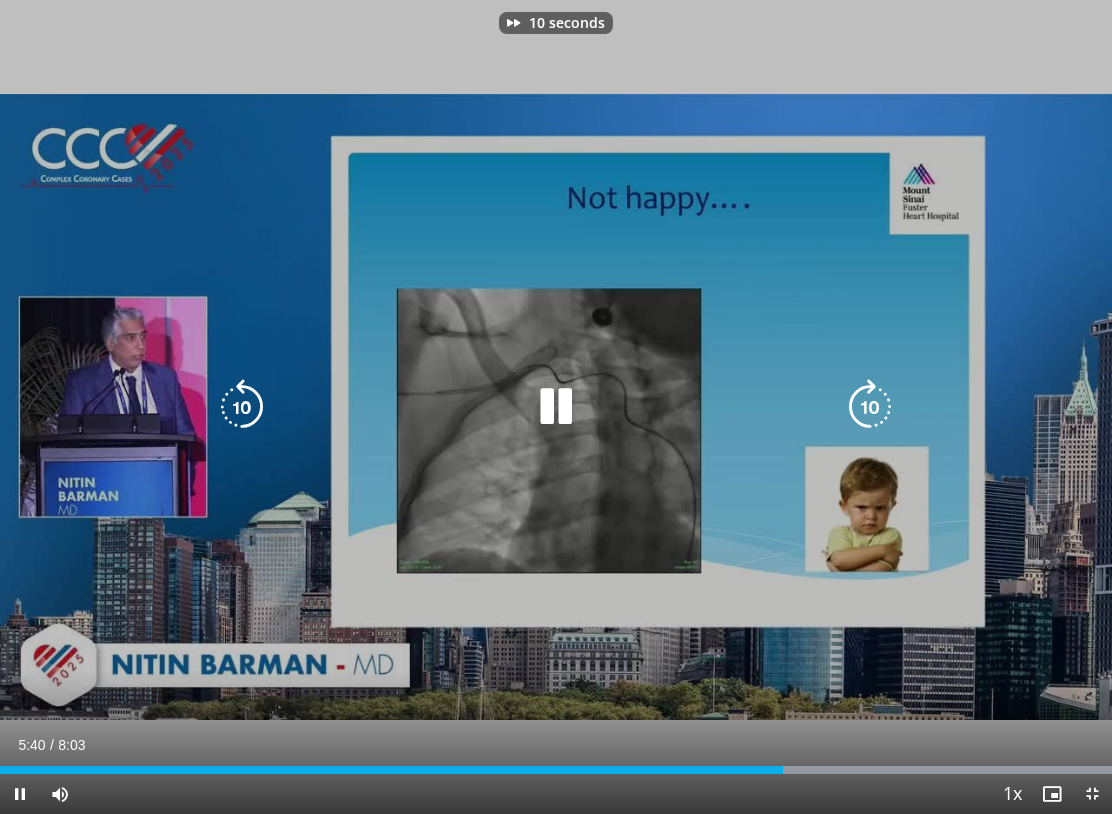 click at bounding box center [870, 407] 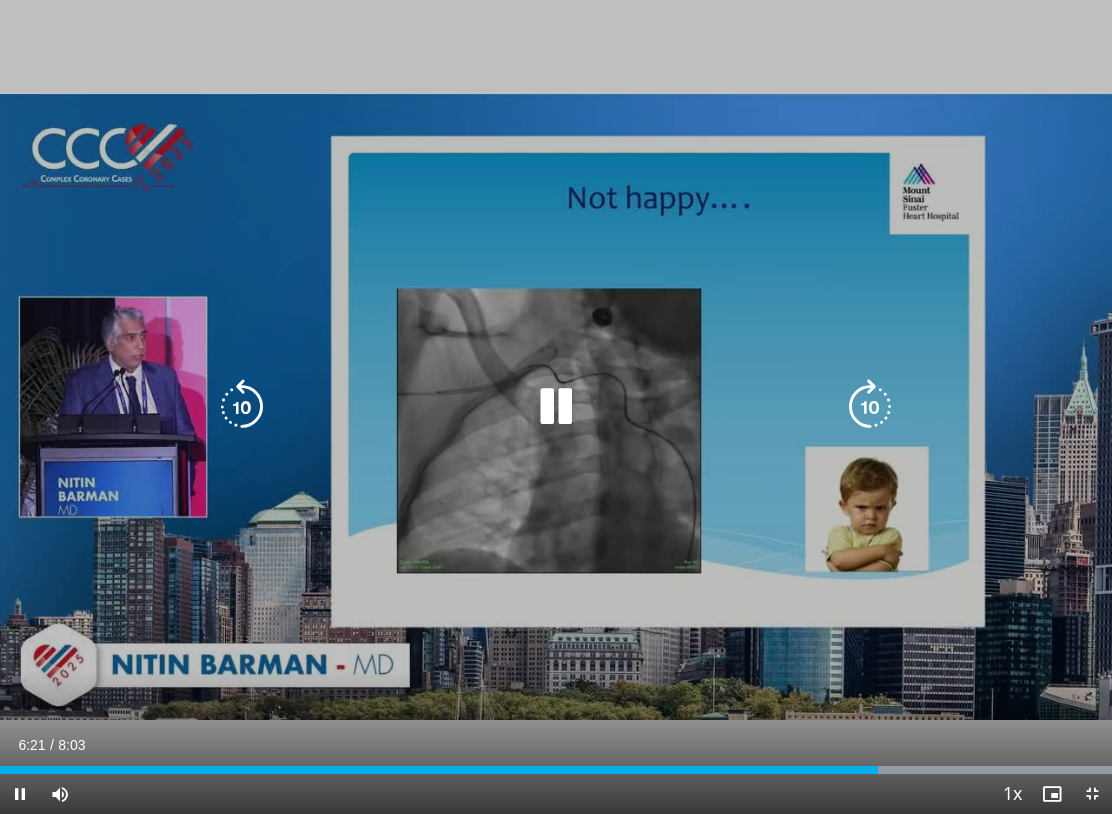 click at bounding box center (870, 407) 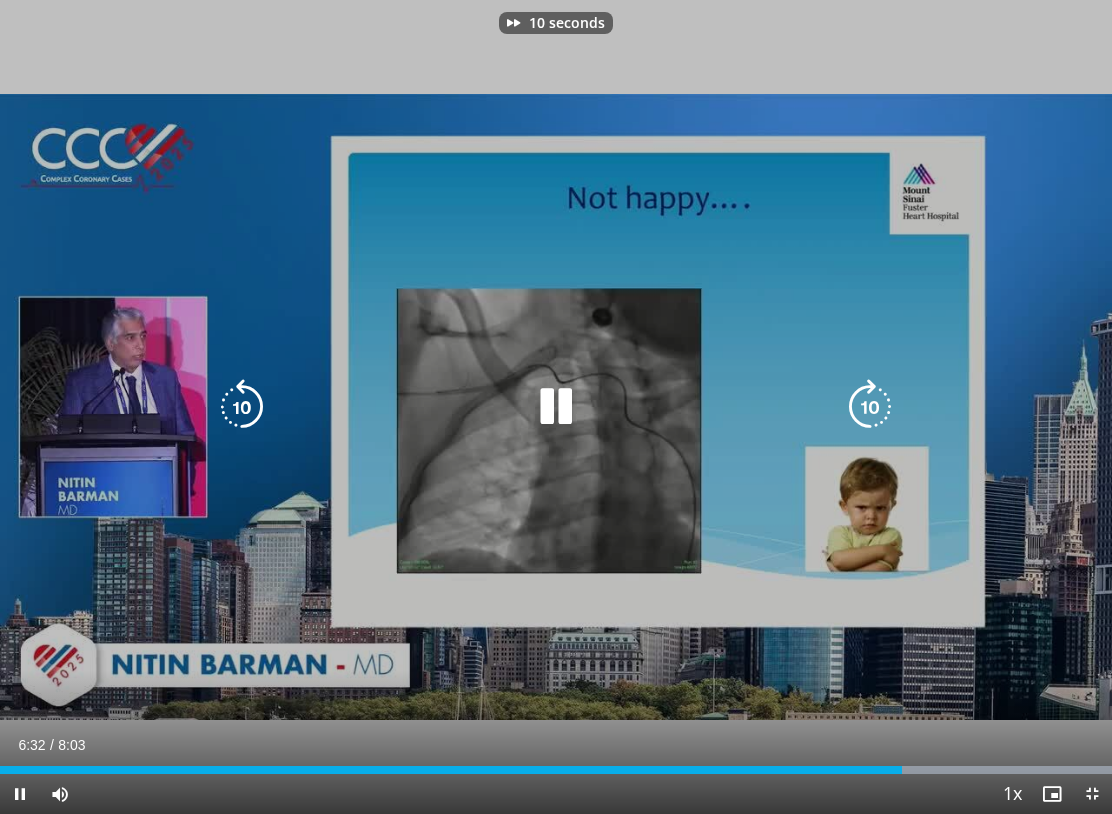 click at bounding box center (870, 407) 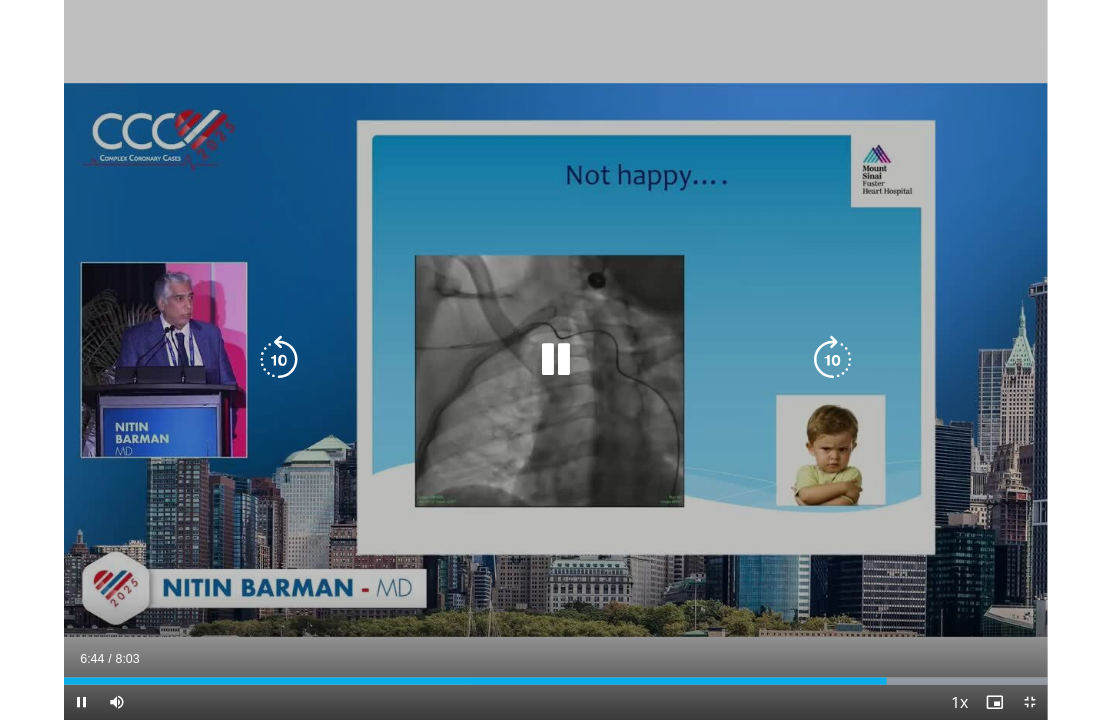 scroll, scrollTop: 0, scrollLeft: 0, axis: both 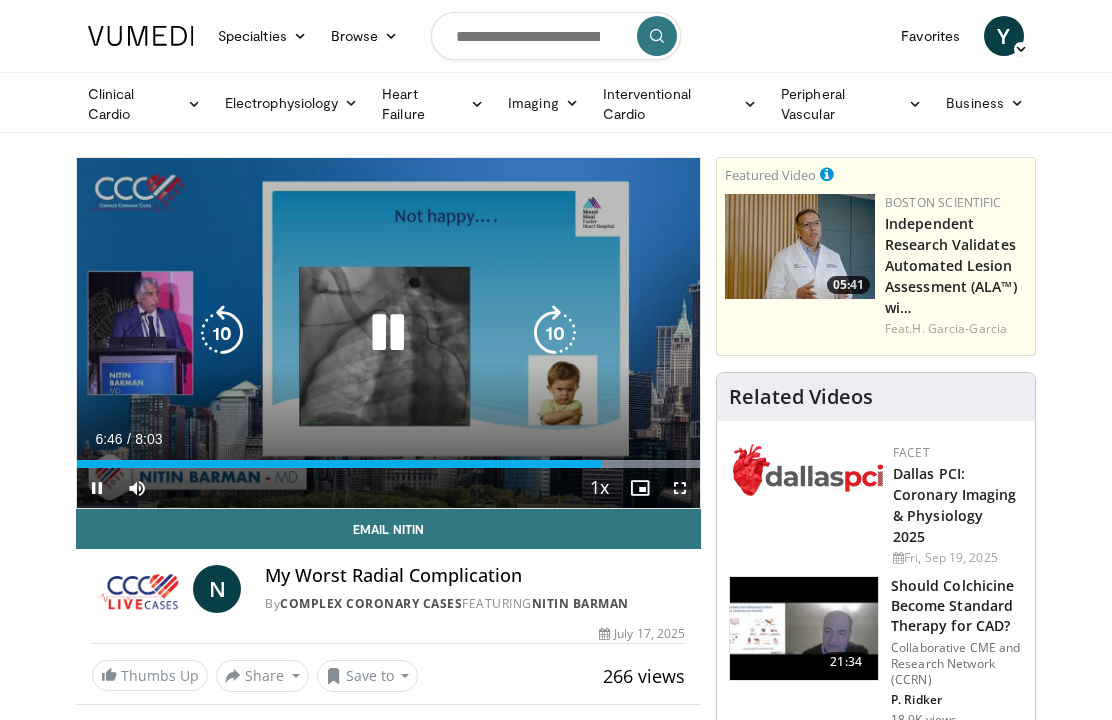 click at bounding box center [388, 333] 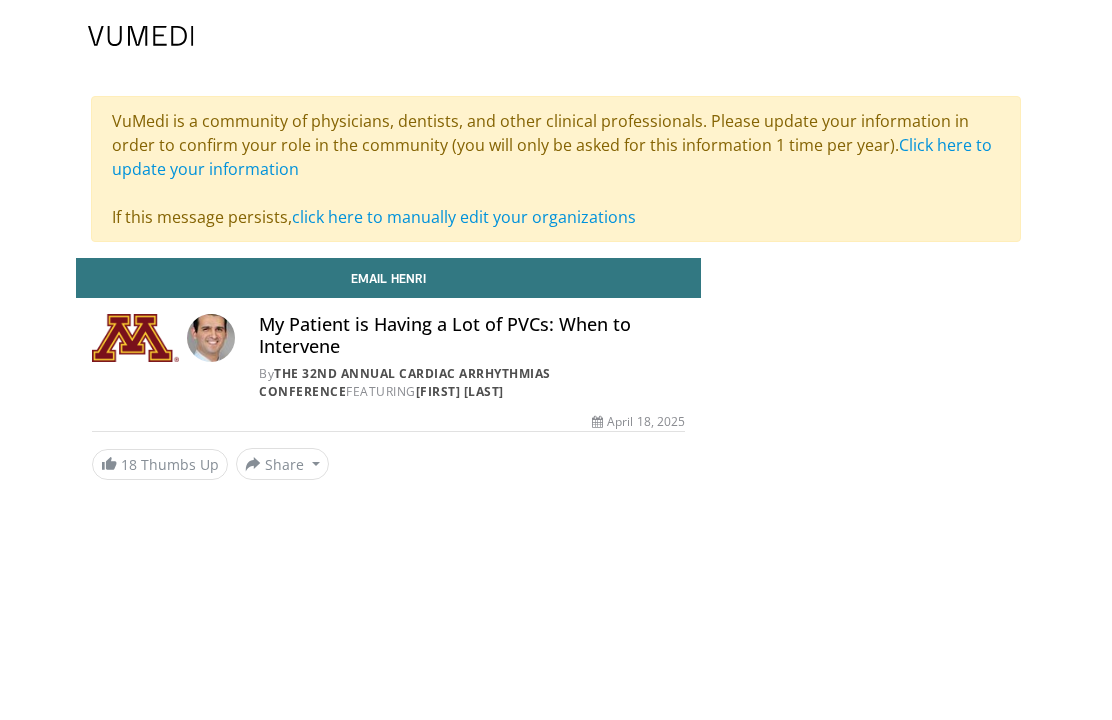 scroll, scrollTop: 0, scrollLeft: 0, axis: both 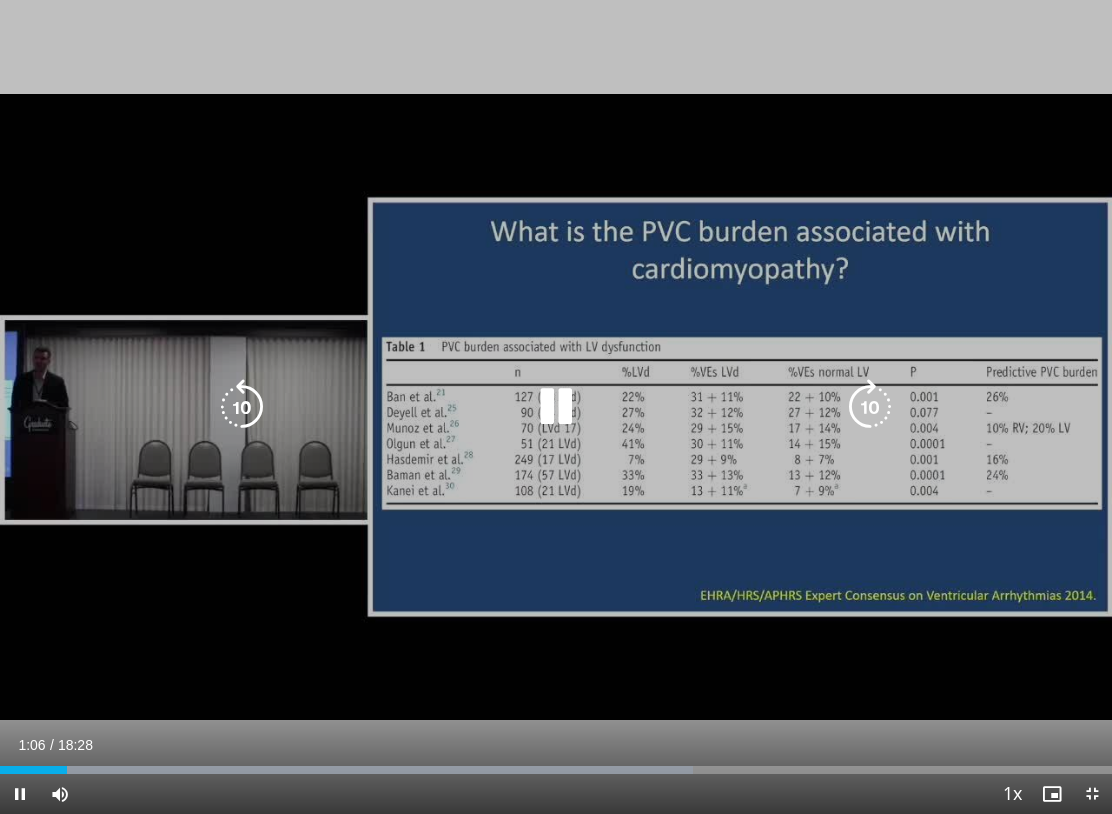 click at bounding box center (242, 407) 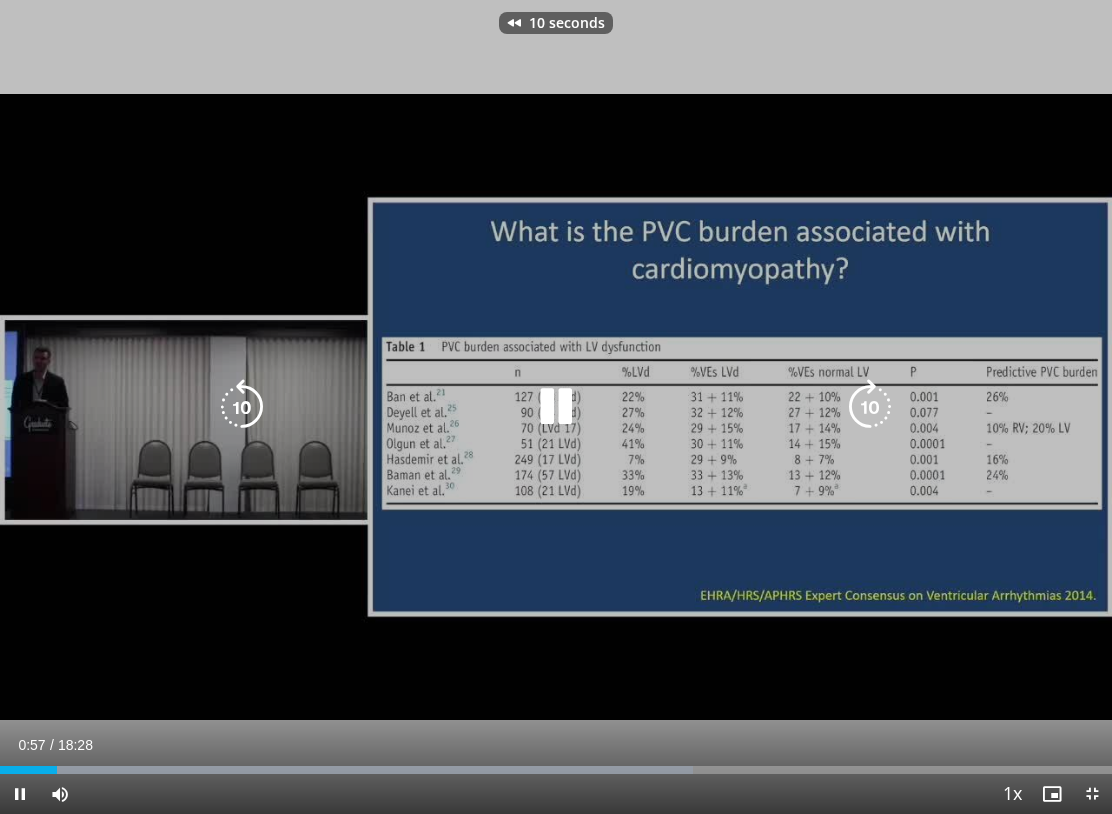 click at bounding box center (242, 407) 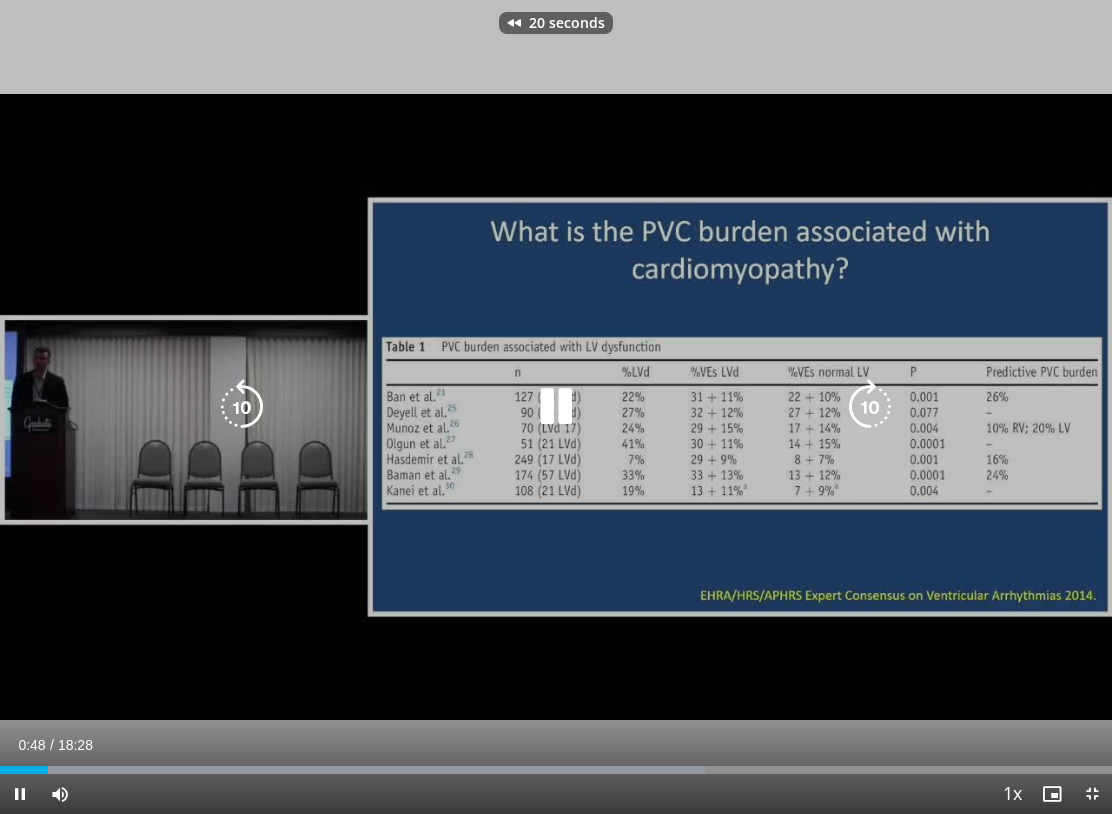 click at bounding box center (242, 407) 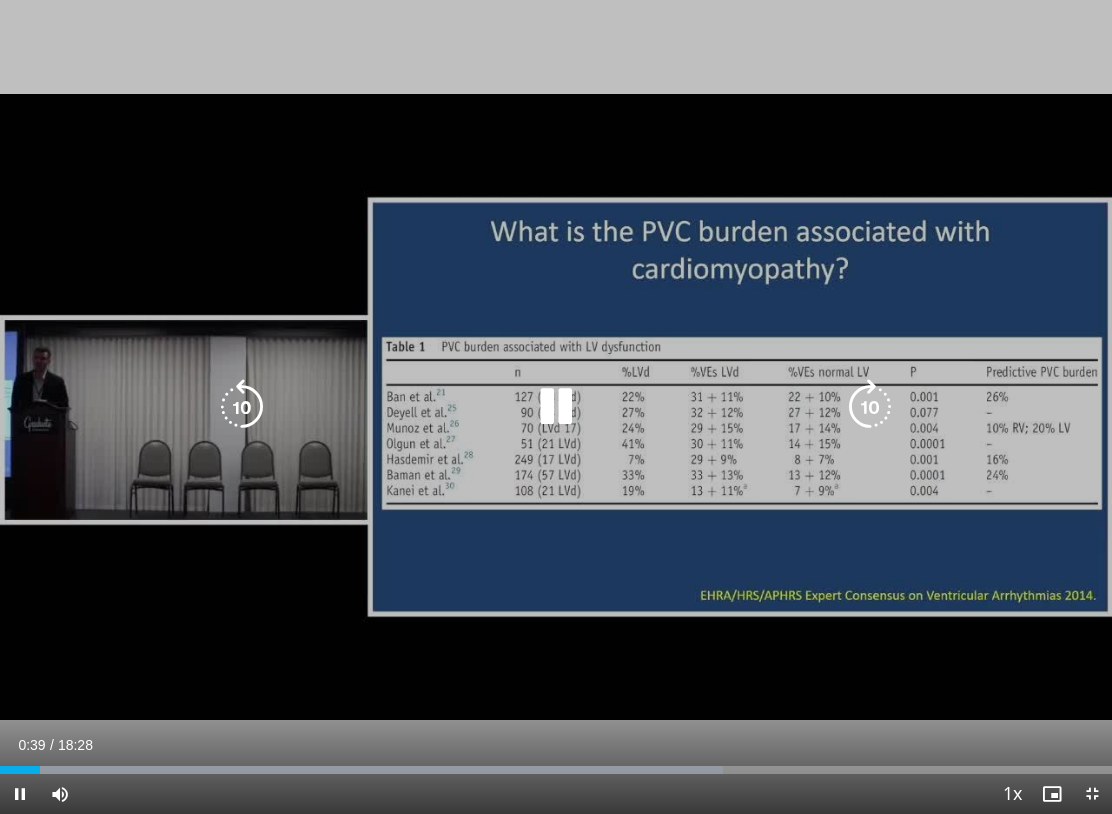 click at bounding box center (242, 407) 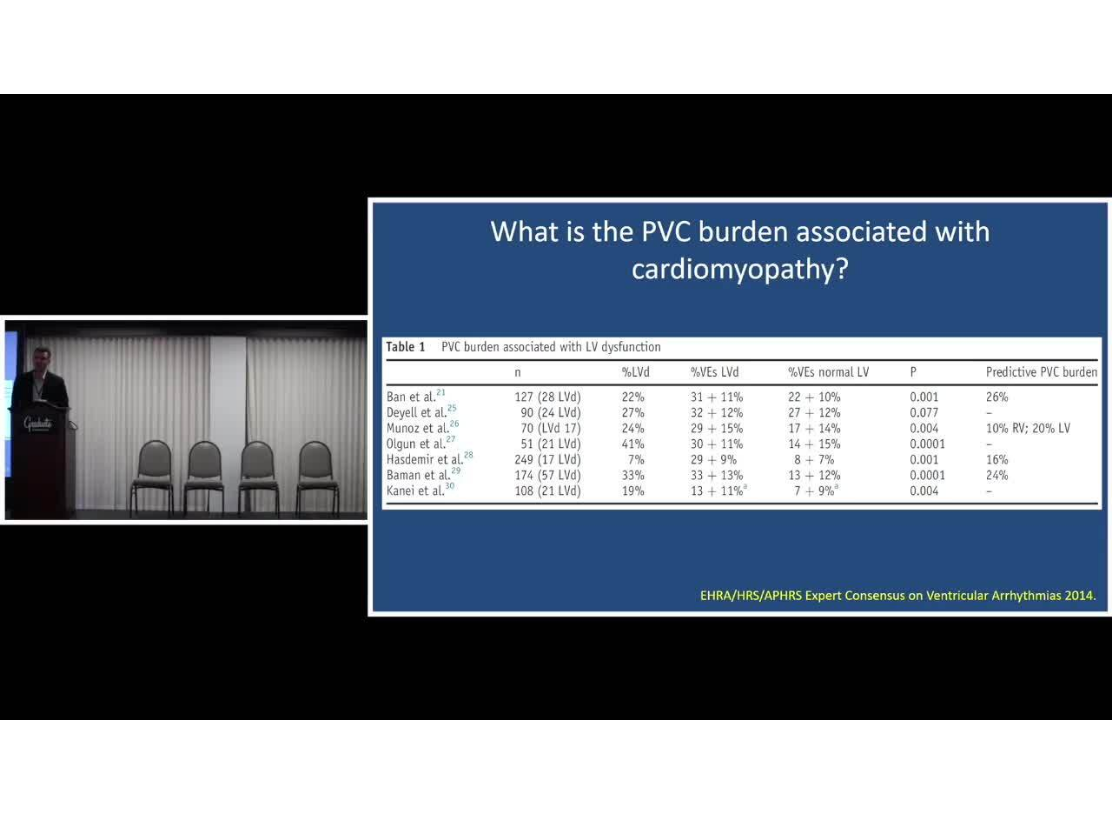 click on "10 seconds
Tap to unmute" at bounding box center (556, 407) 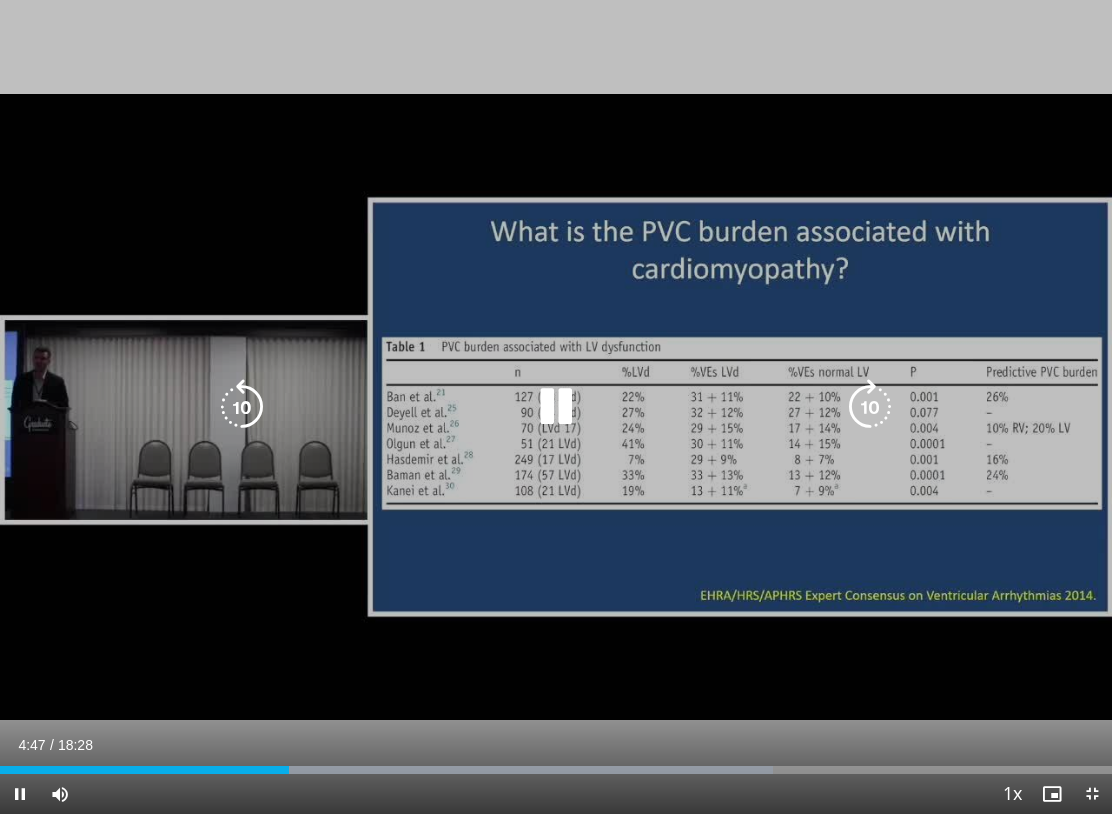 click at bounding box center [242, 407] 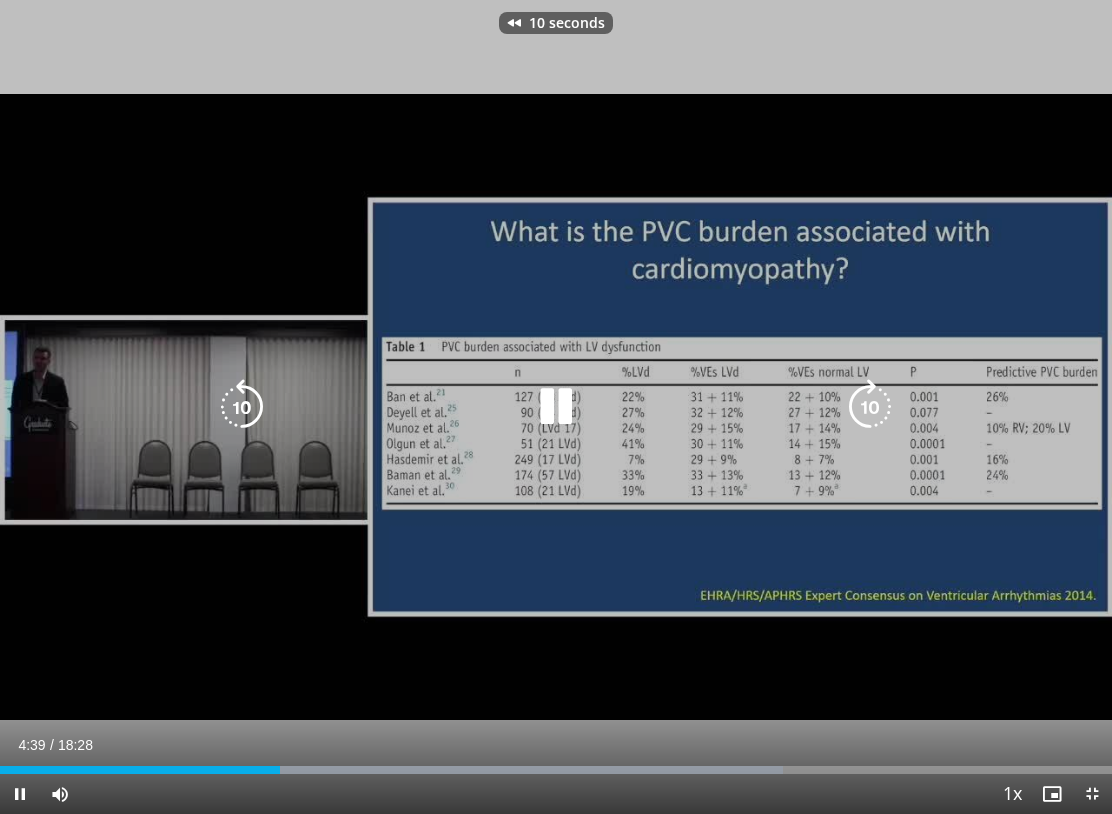 click at bounding box center (242, 407) 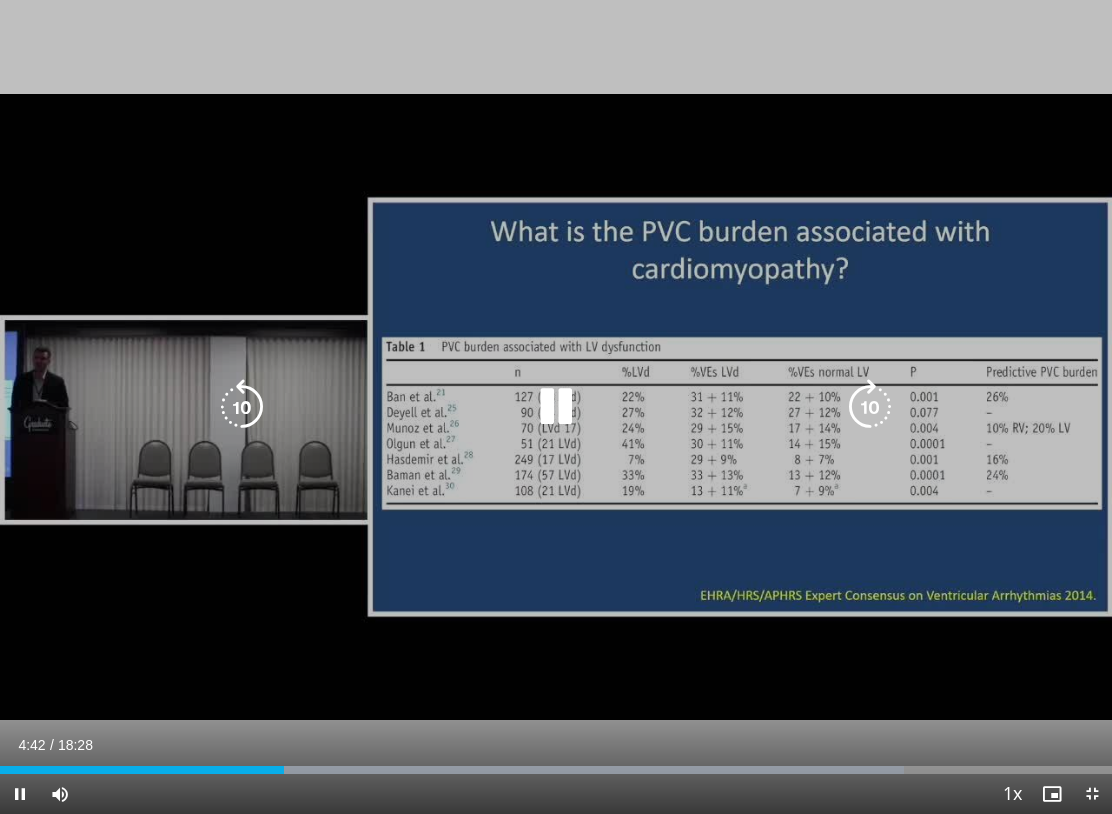 click at bounding box center [242, 407] 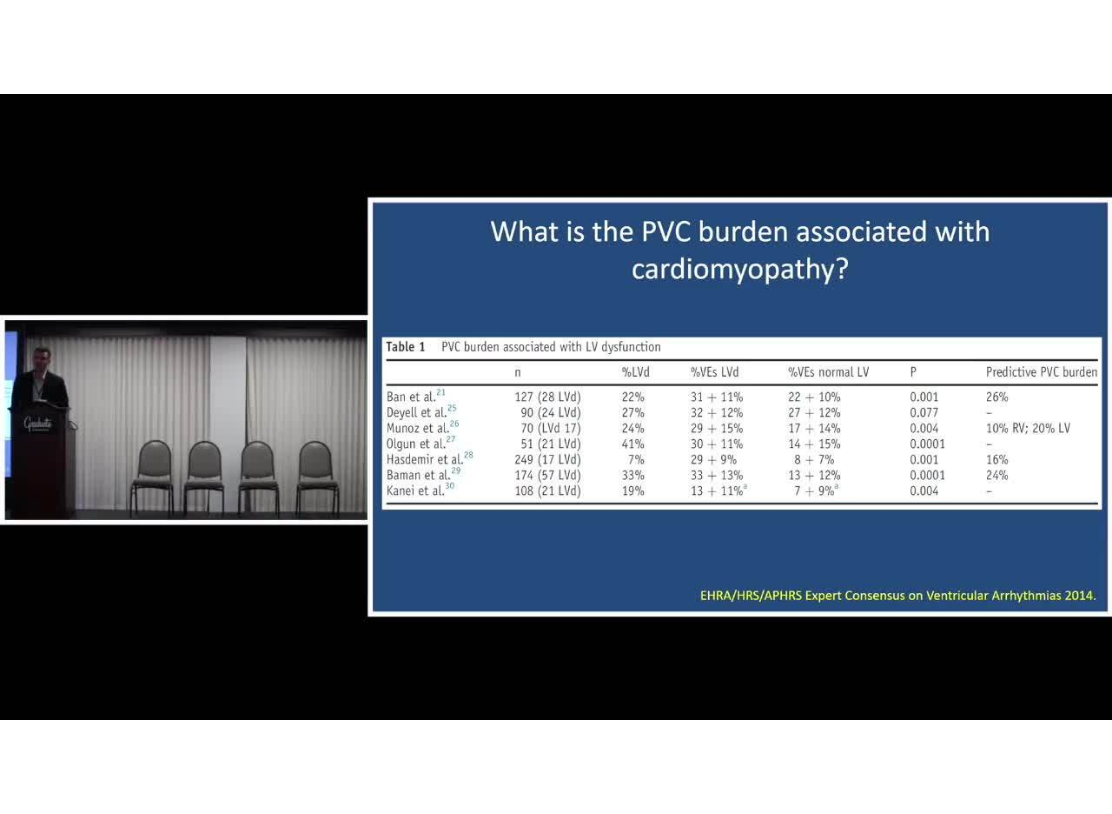 click on "10 seconds
Tap to unmute" at bounding box center (556, 407) 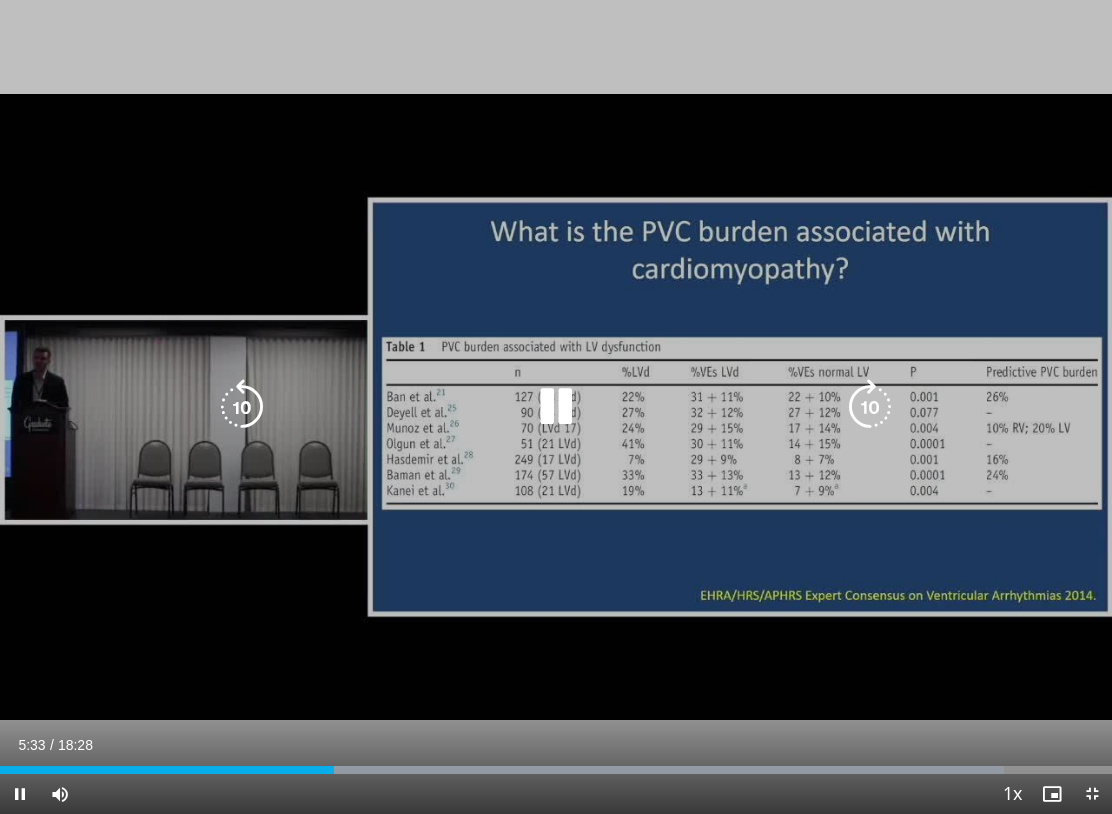 click on "10 seconds
Tap to unmute" at bounding box center [556, 407] 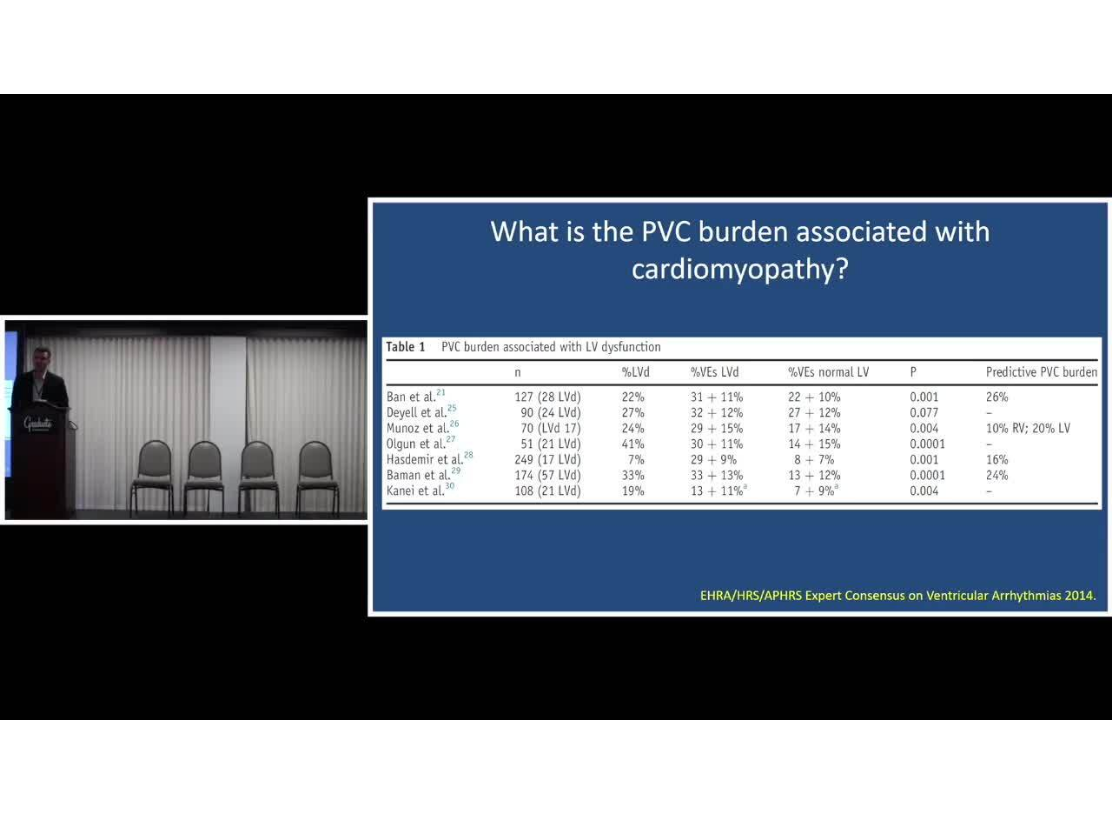 click on "10 seconds
Tap to unmute" at bounding box center (556, 407) 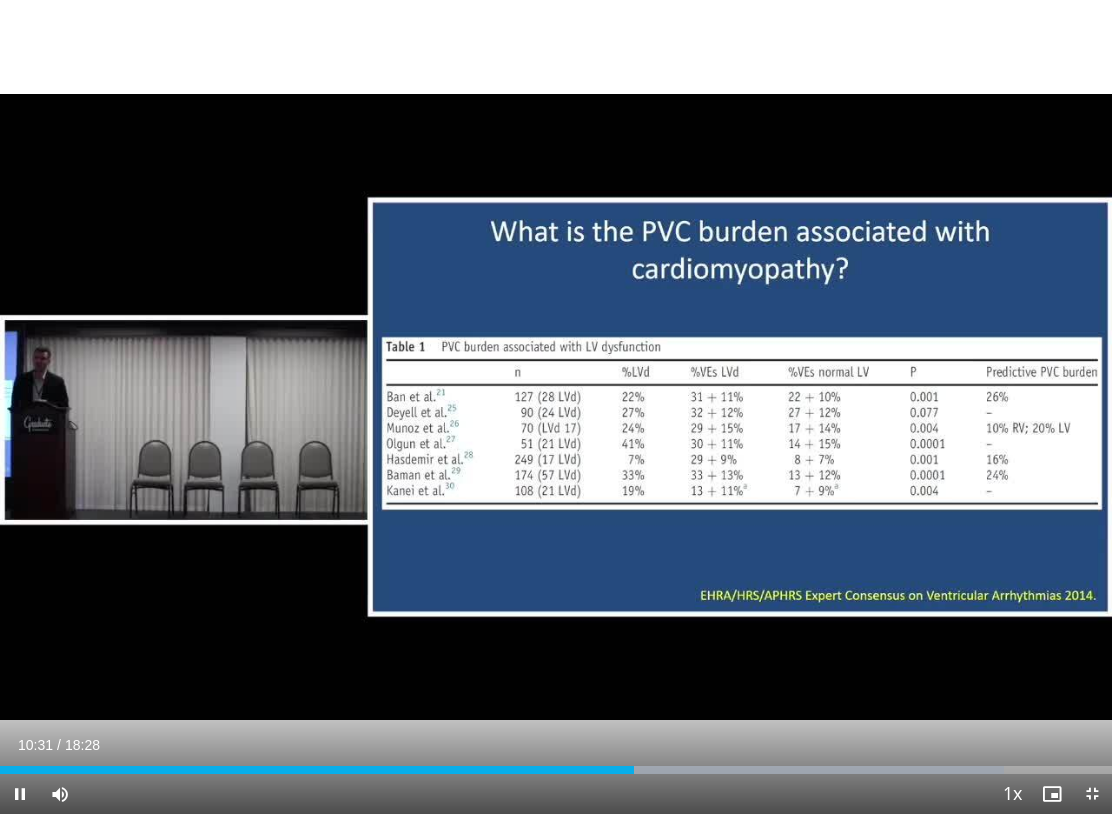 click on "10 seconds
Tap to unmute" at bounding box center (556, 407) 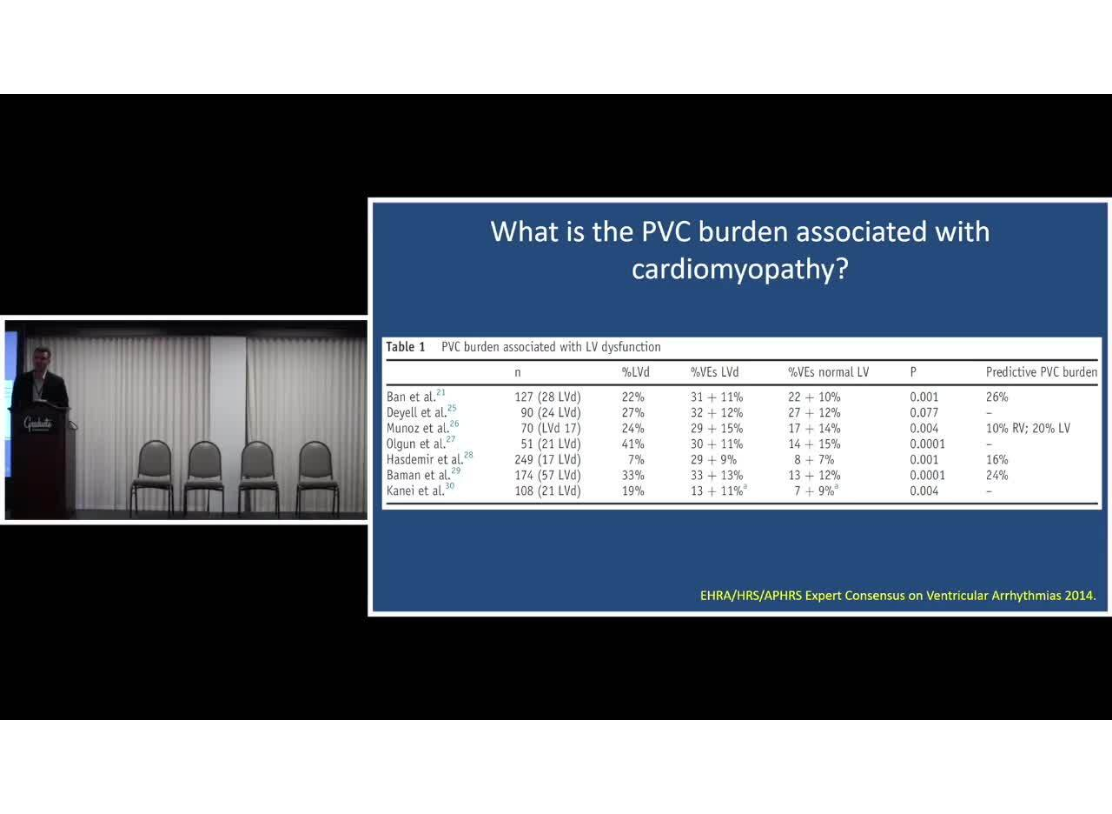 click on "10 seconds
Tap to unmute" at bounding box center (556, 407) 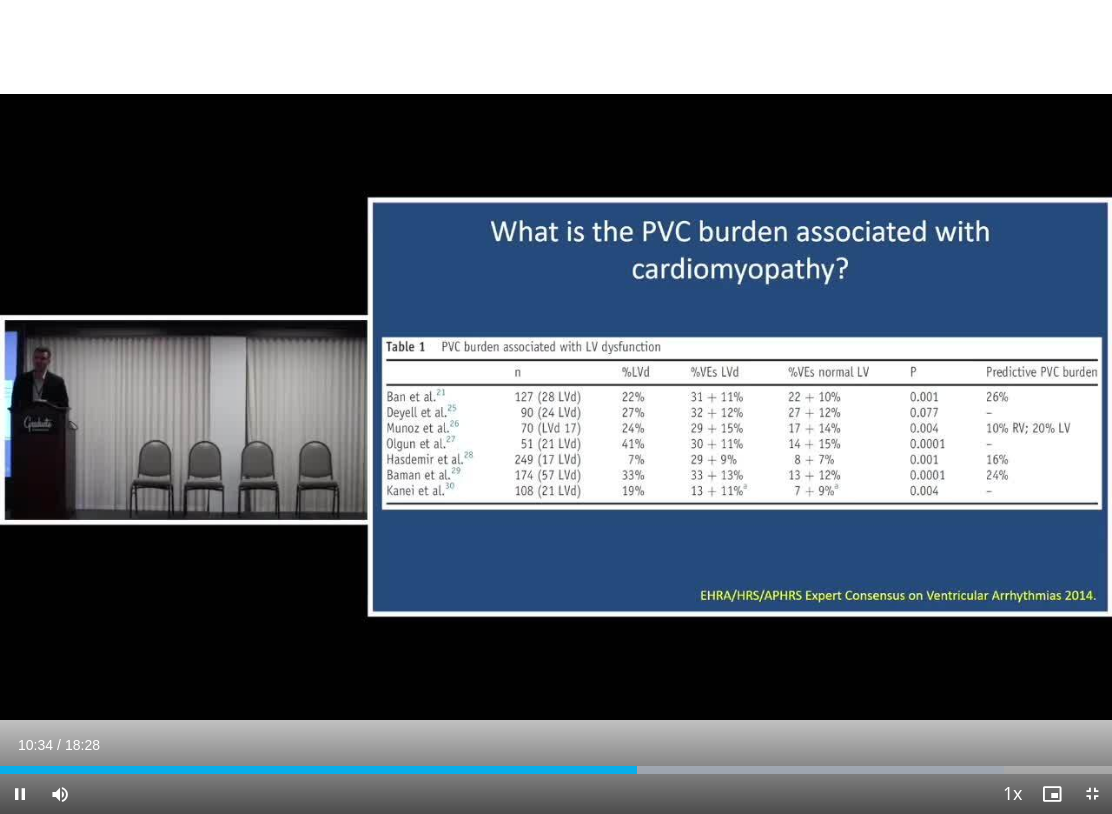 click on "10 seconds
Tap to unmute" at bounding box center (556, 407) 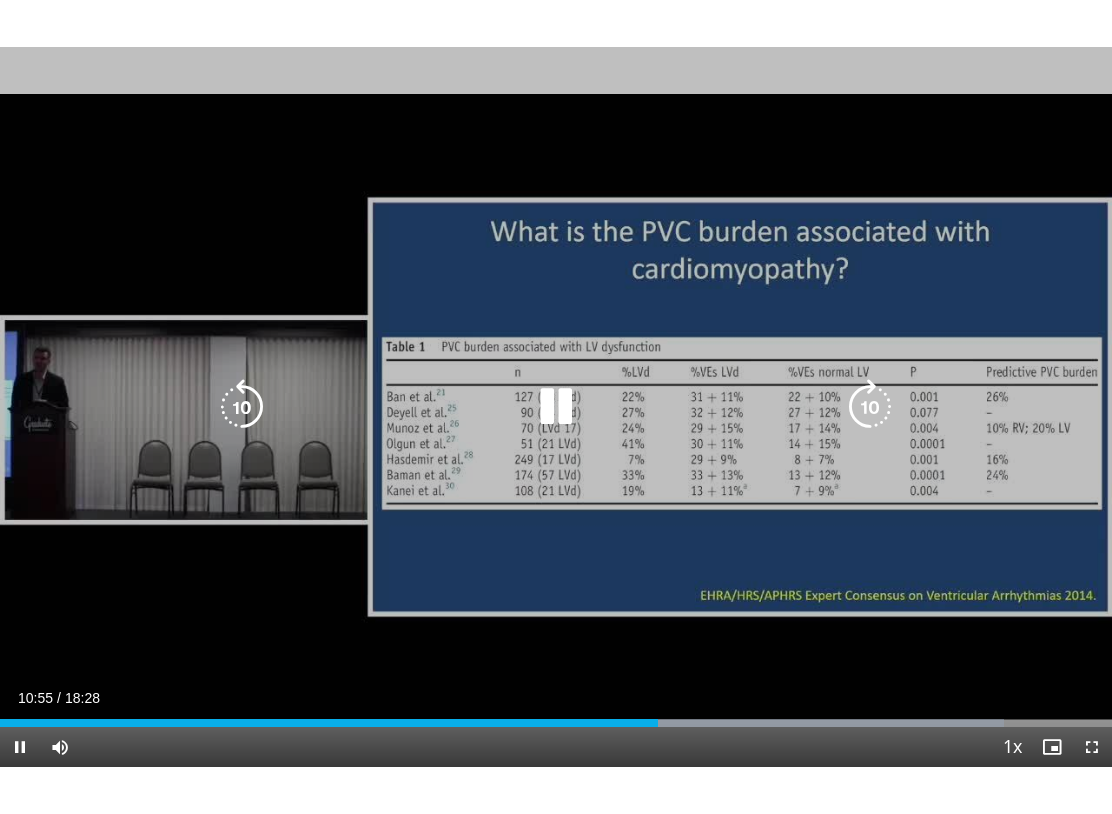 scroll, scrollTop: 20, scrollLeft: 0, axis: vertical 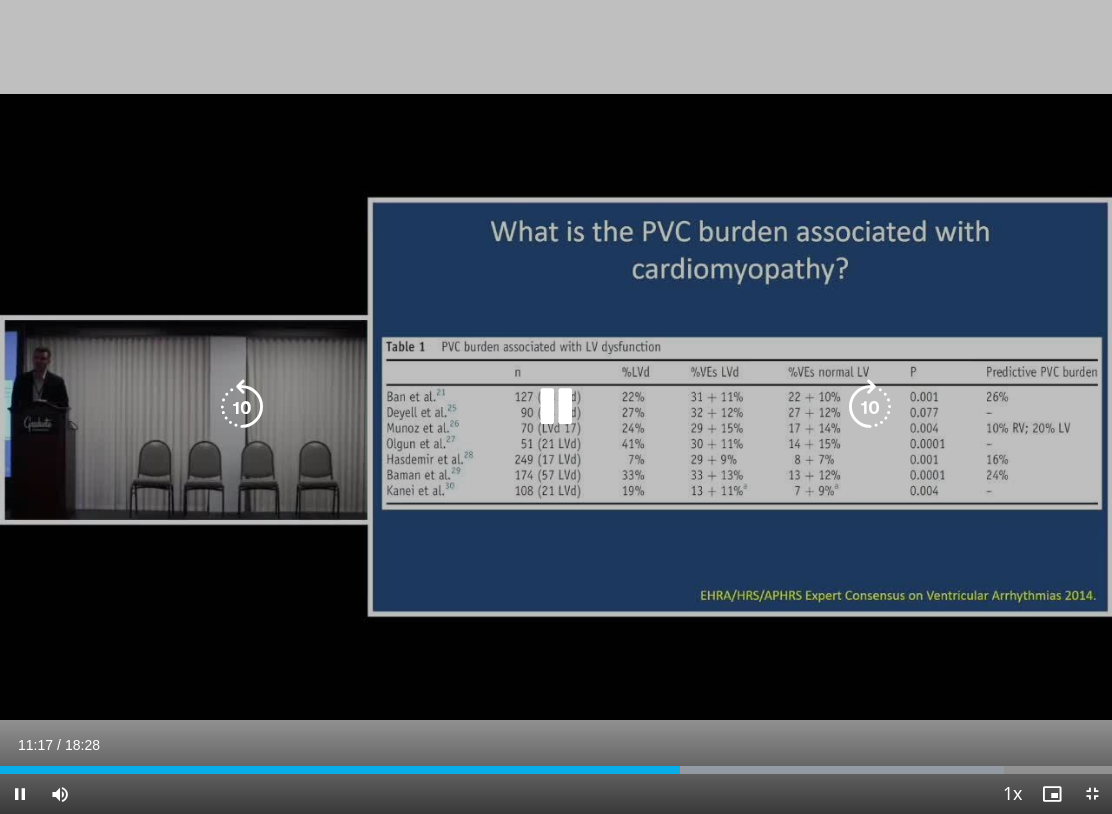 click at bounding box center (556, 407) 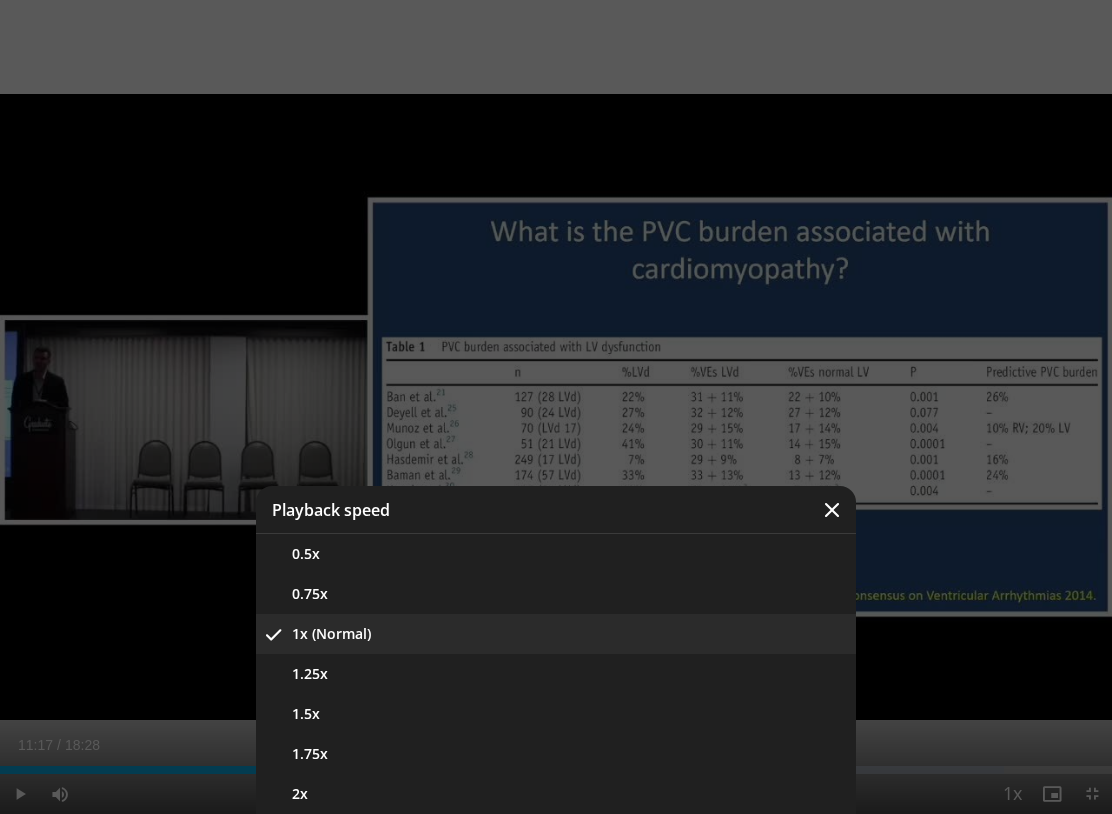 click on "1.25x" at bounding box center [556, 674] 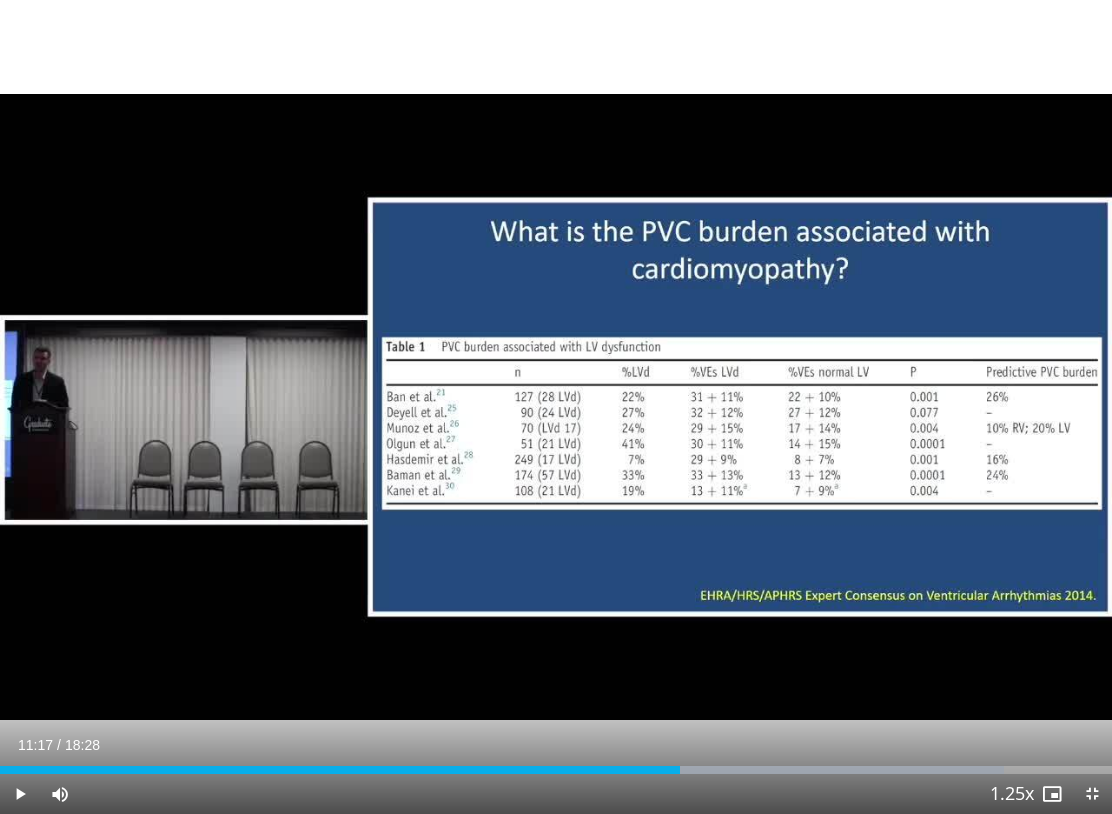 click on "10 seconds
Tap to unmute" at bounding box center (556, 407) 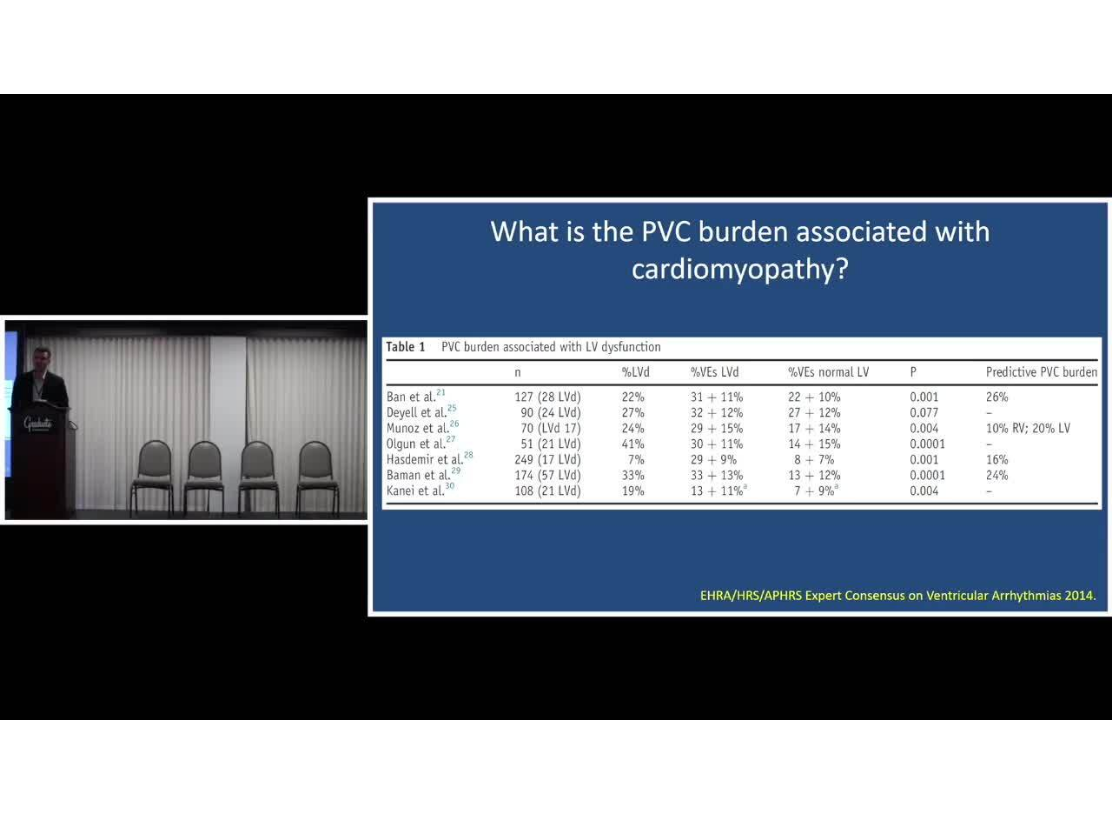 click on "10 seconds
Tap to unmute" at bounding box center (556, 407) 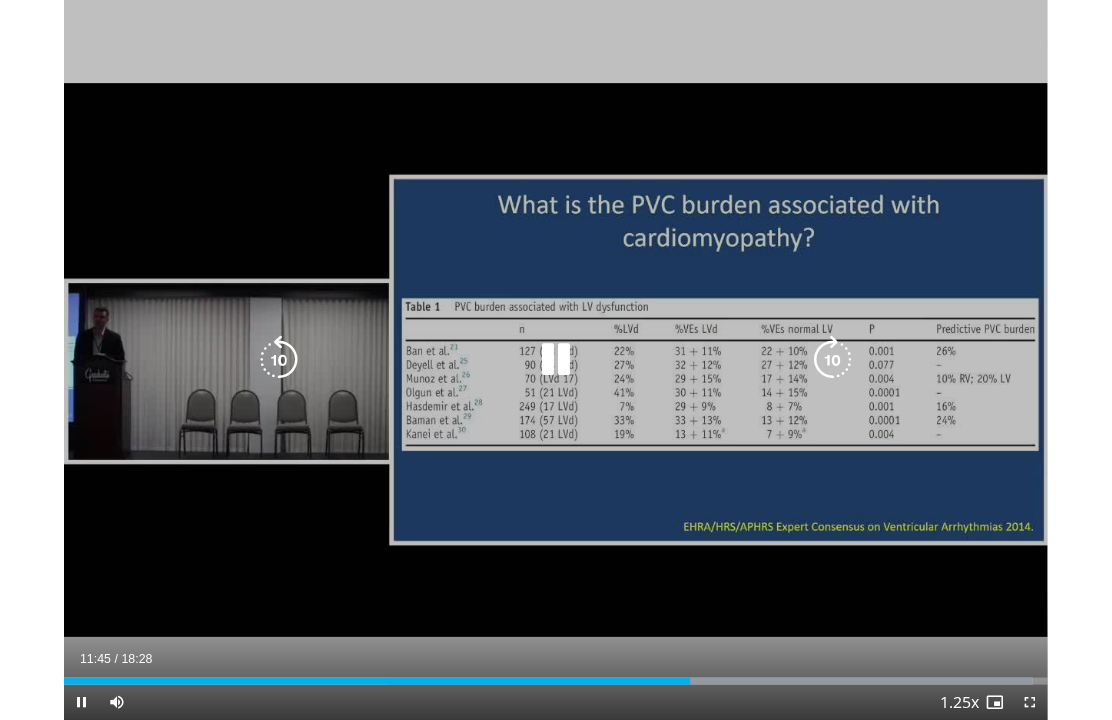 scroll, scrollTop: 133, scrollLeft: 0, axis: vertical 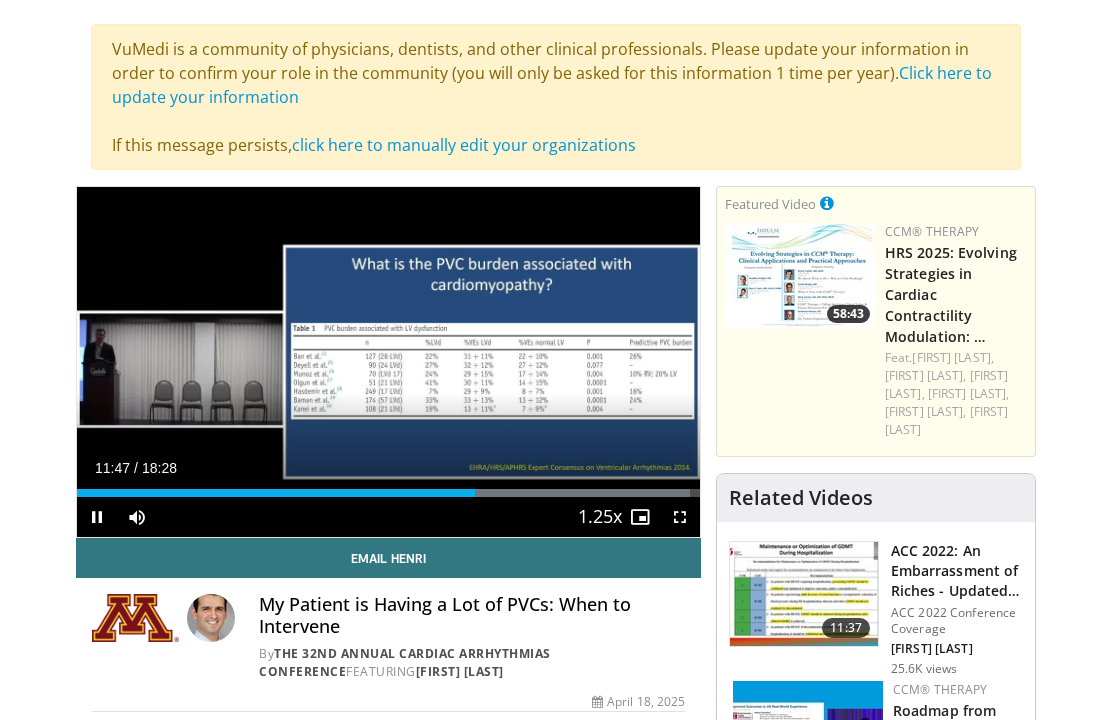 click at bounding box center (388, 362) 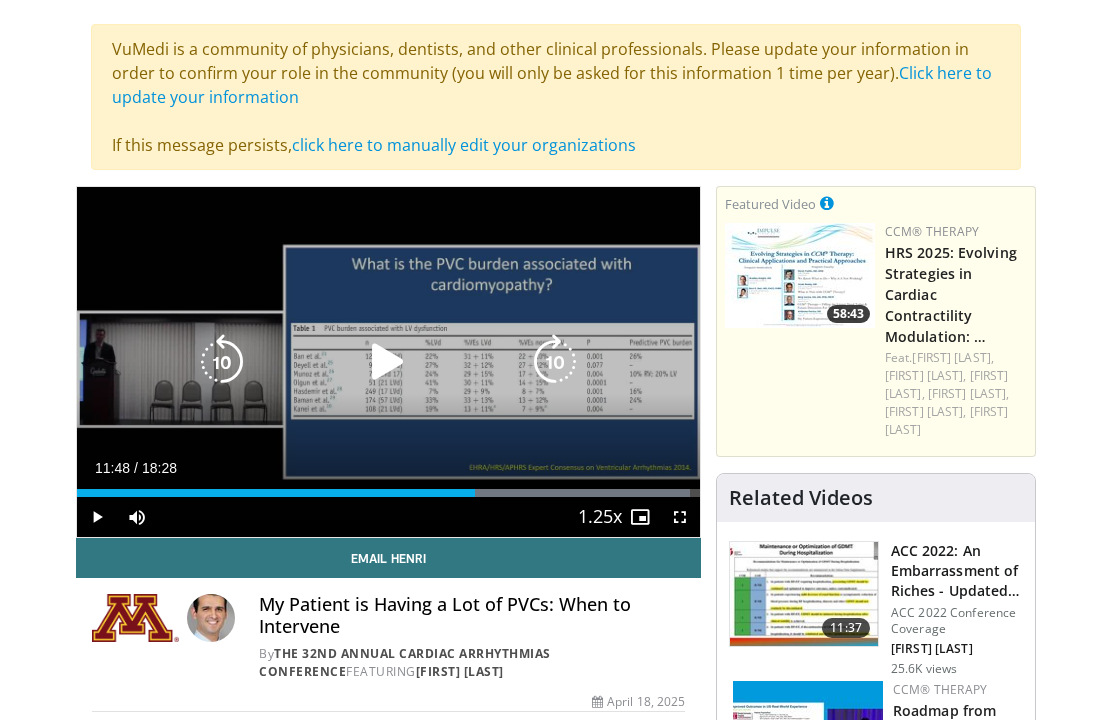 click at bounding box center [388, 362] 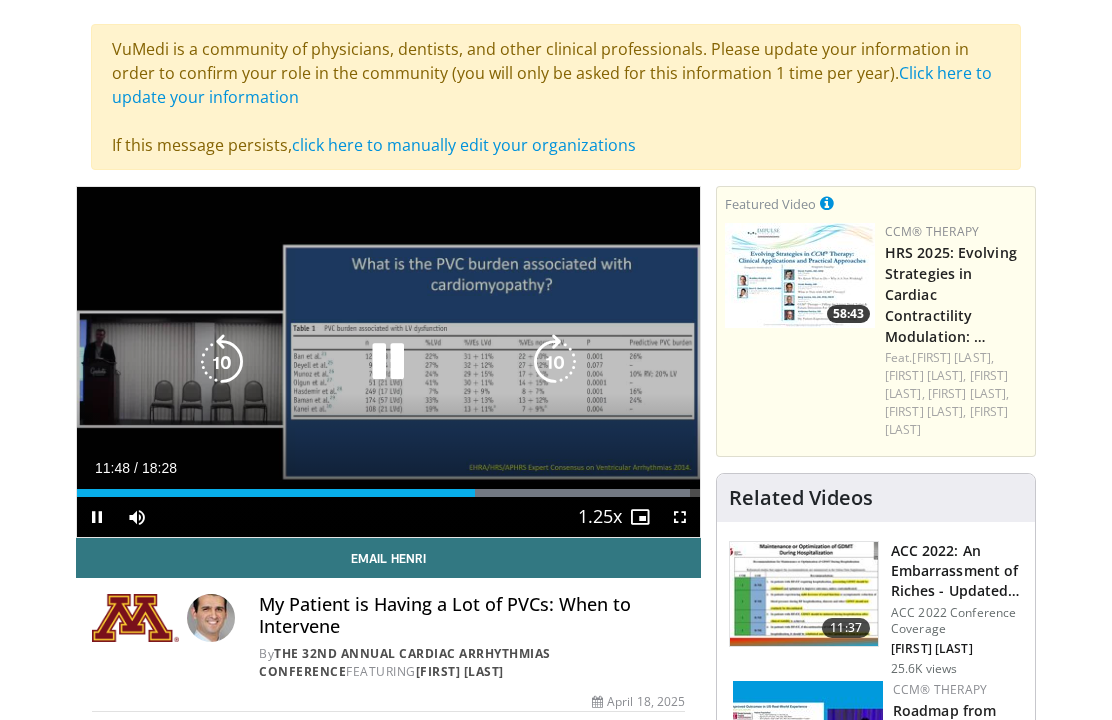 click at bounding box center (388, 362) 